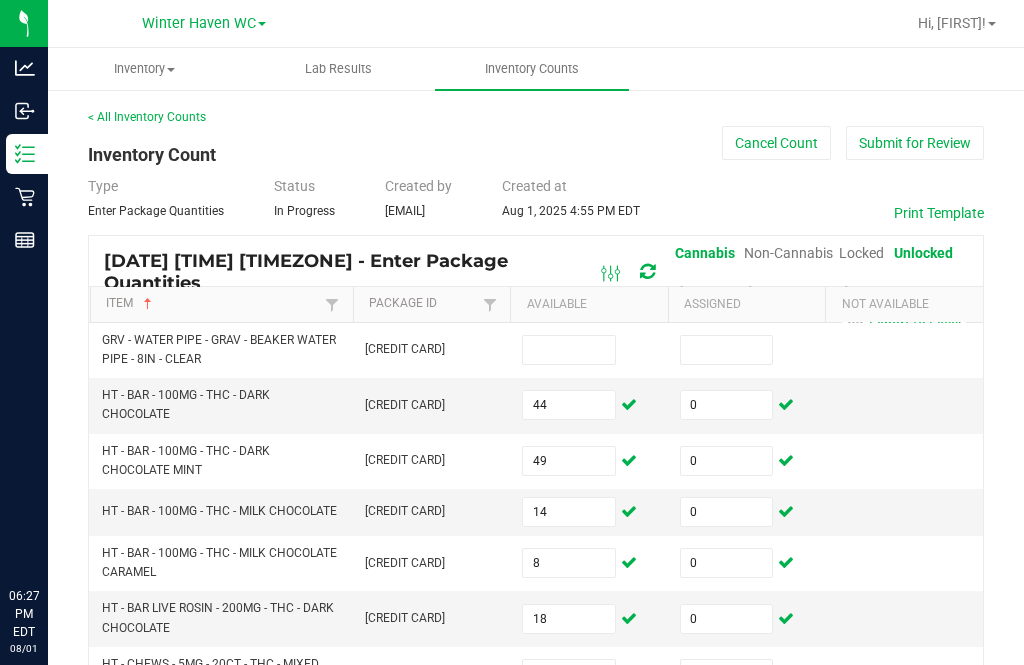 scroll, scrollTop: 64, scrollLeft: 0, axis: vertical 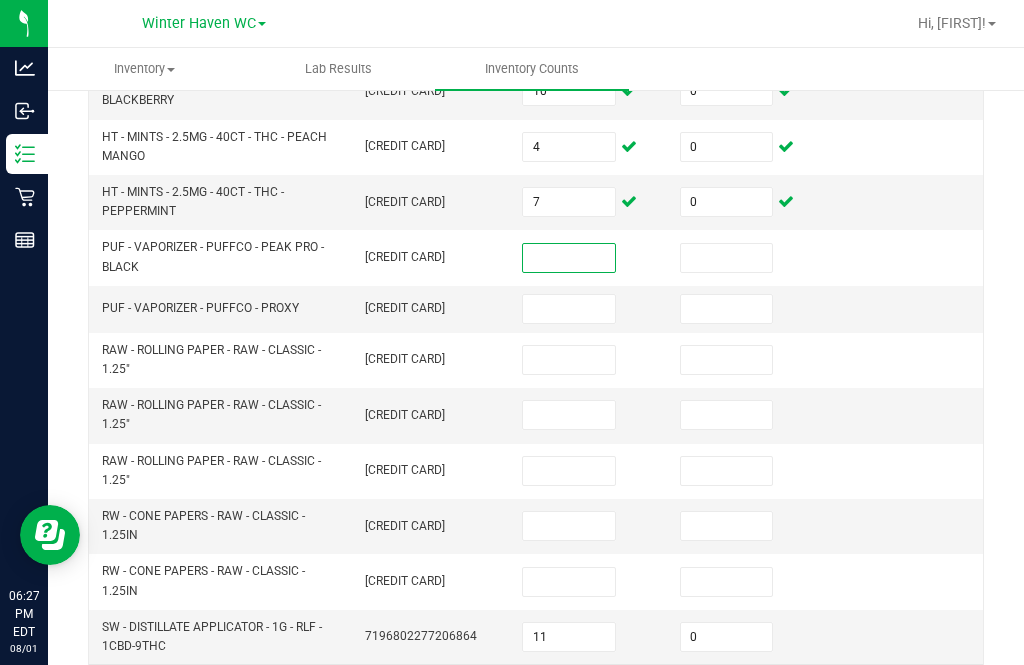 click on "12" 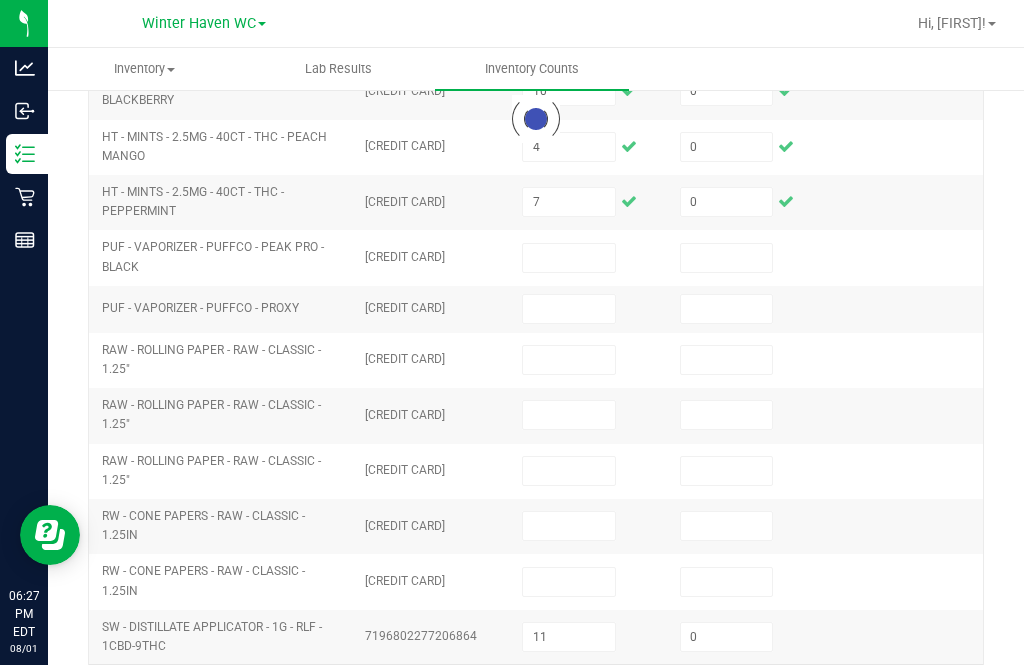 type on "7" 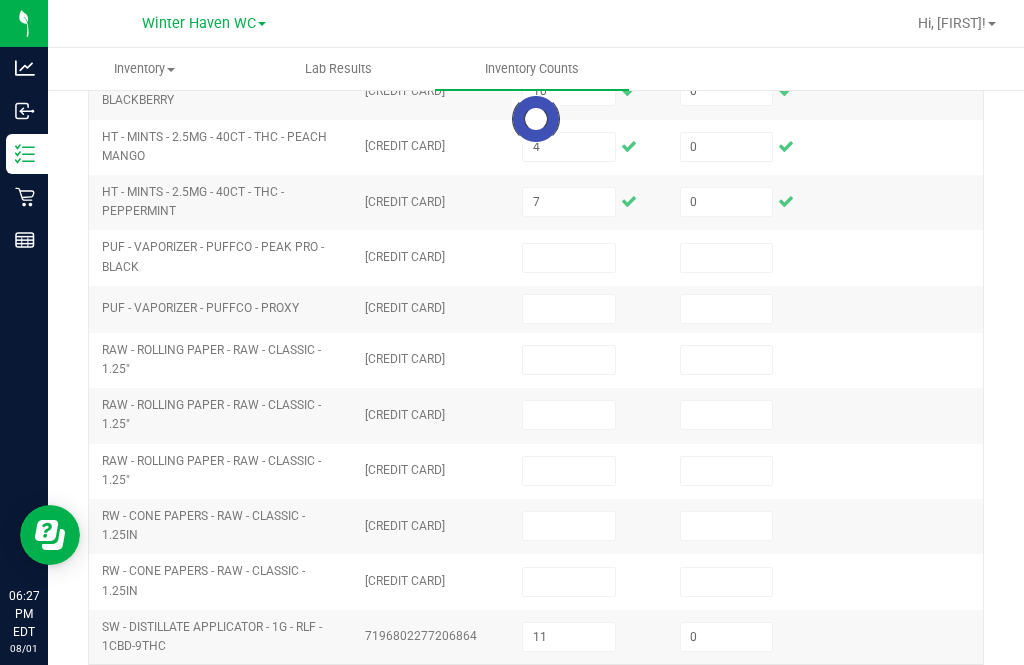 type on "0" 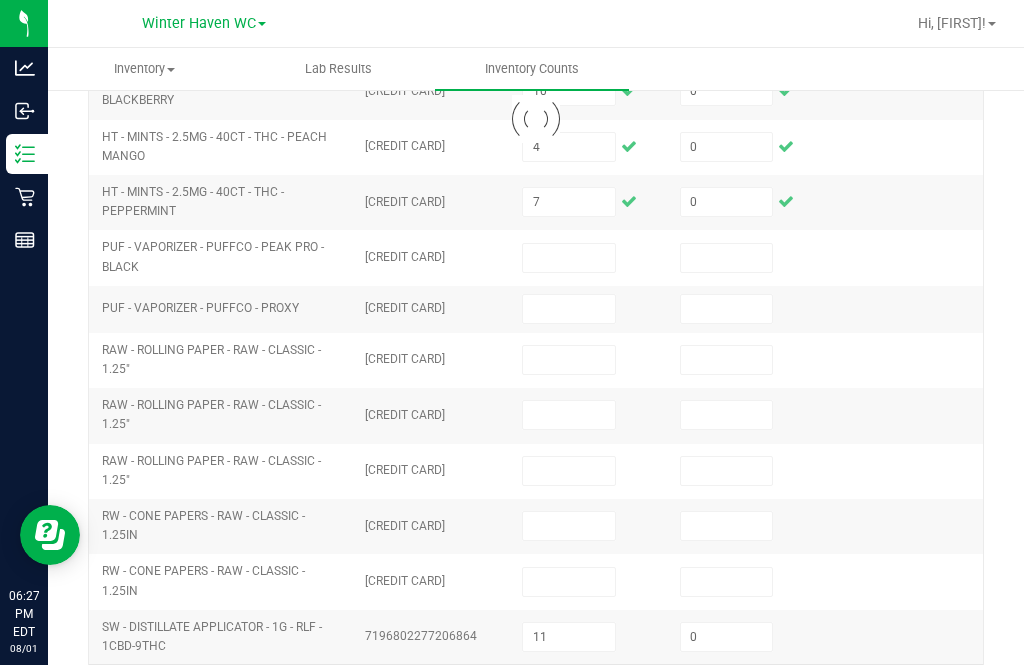 type on "5" 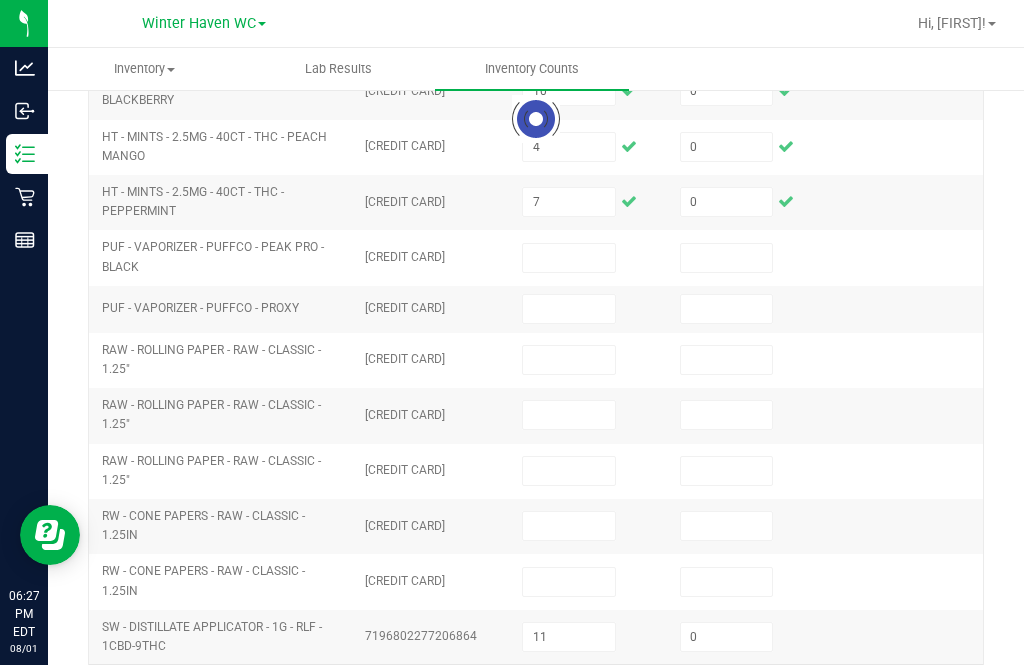 type on "6" 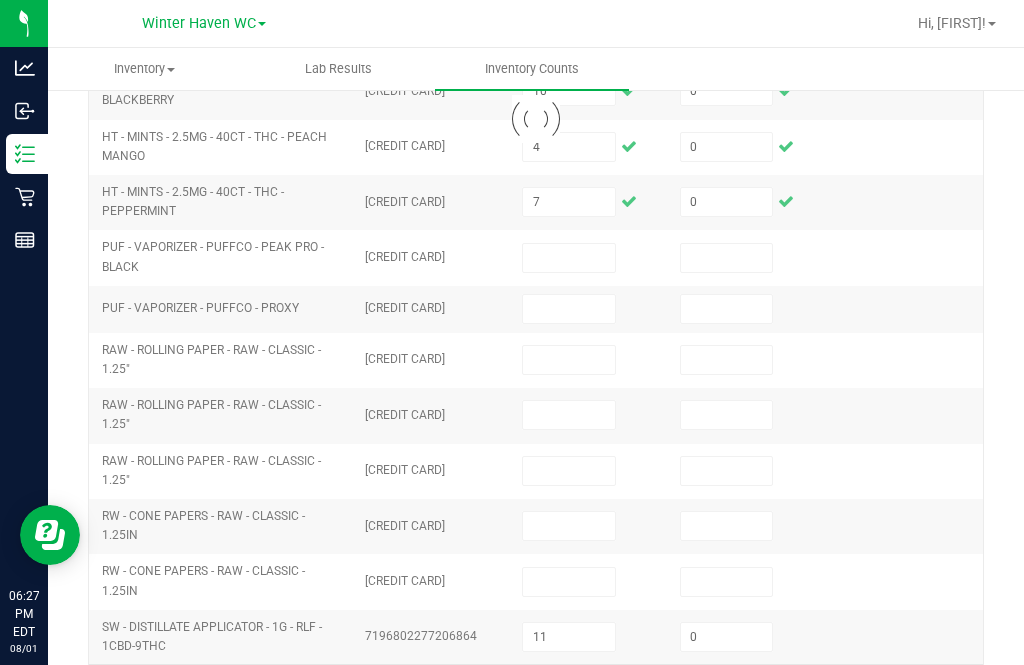 type on "4" 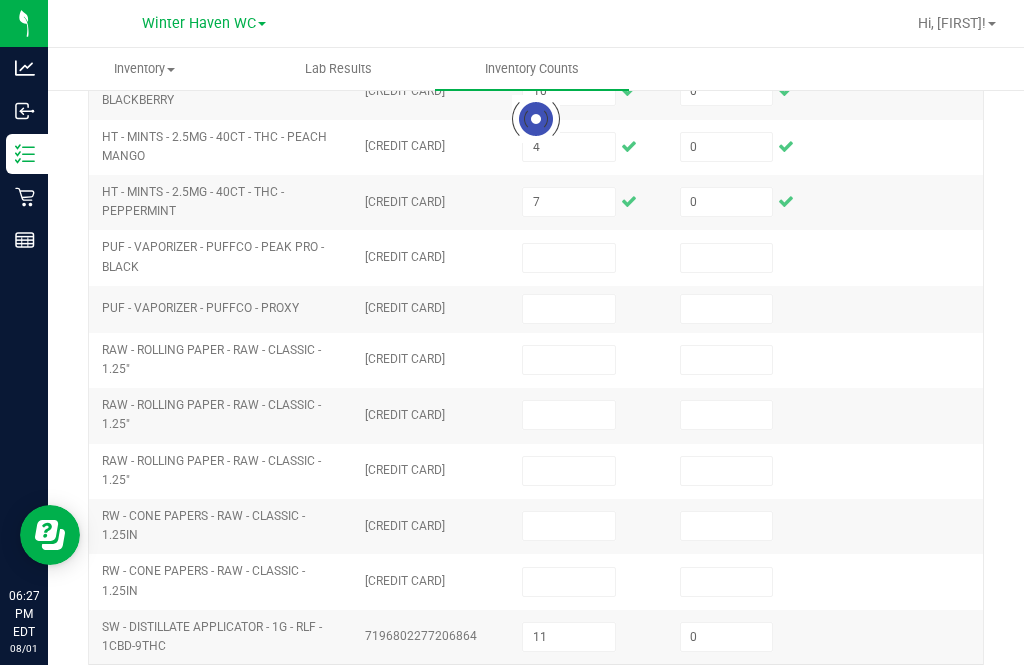 type on "1" 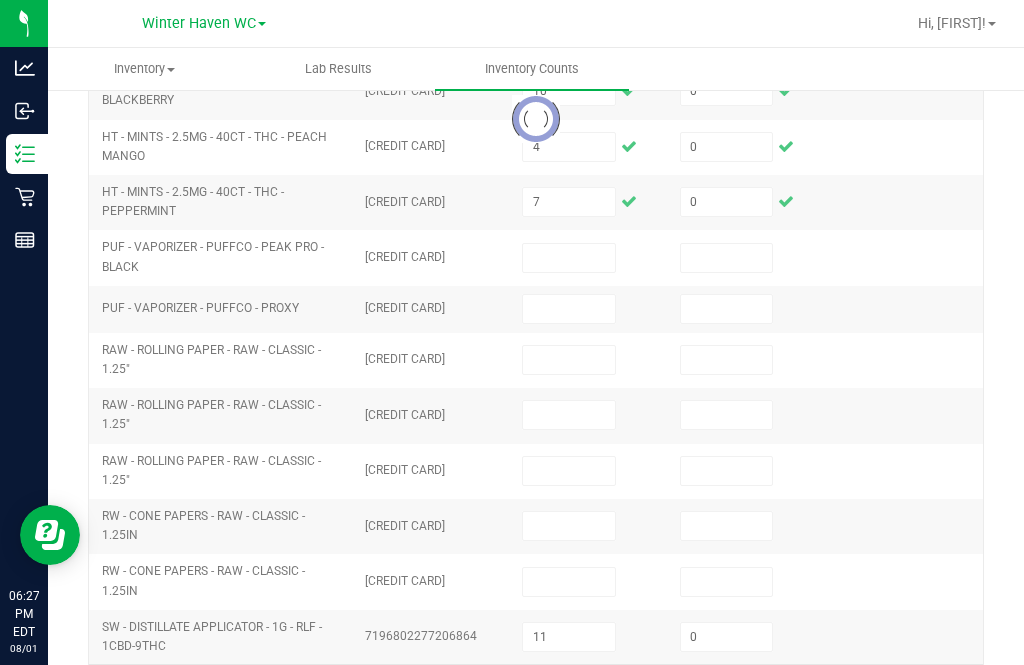 type on "6" 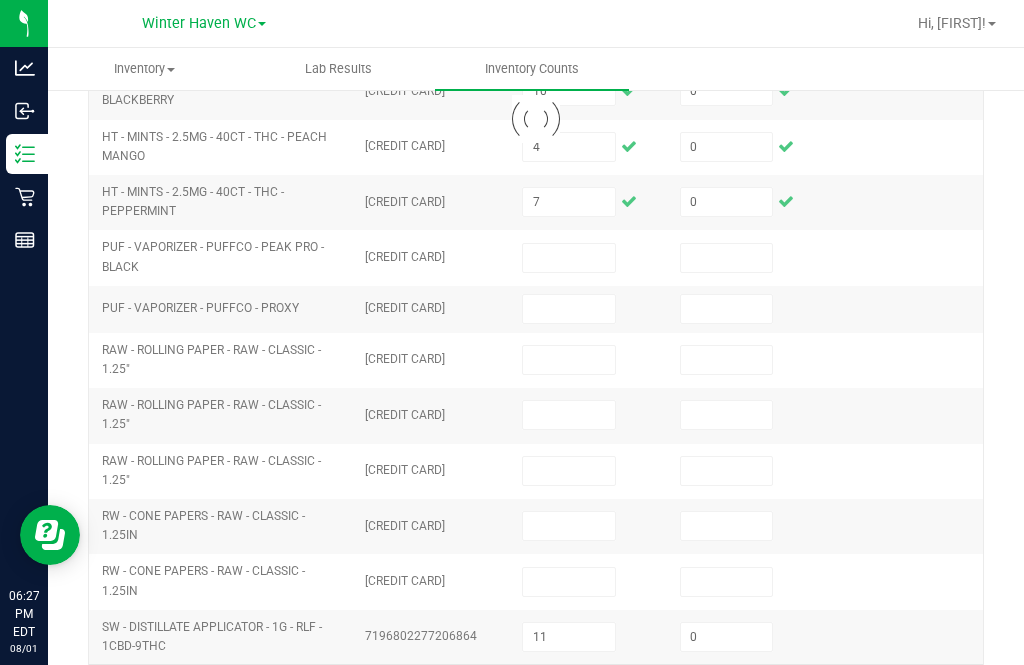 type on "0" 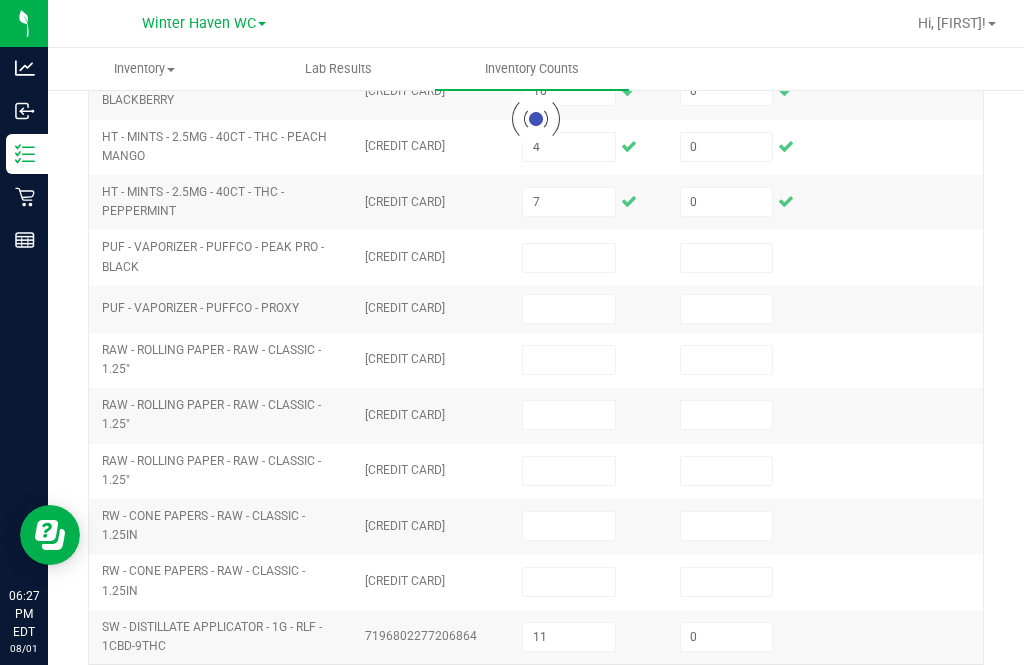 type on "1" 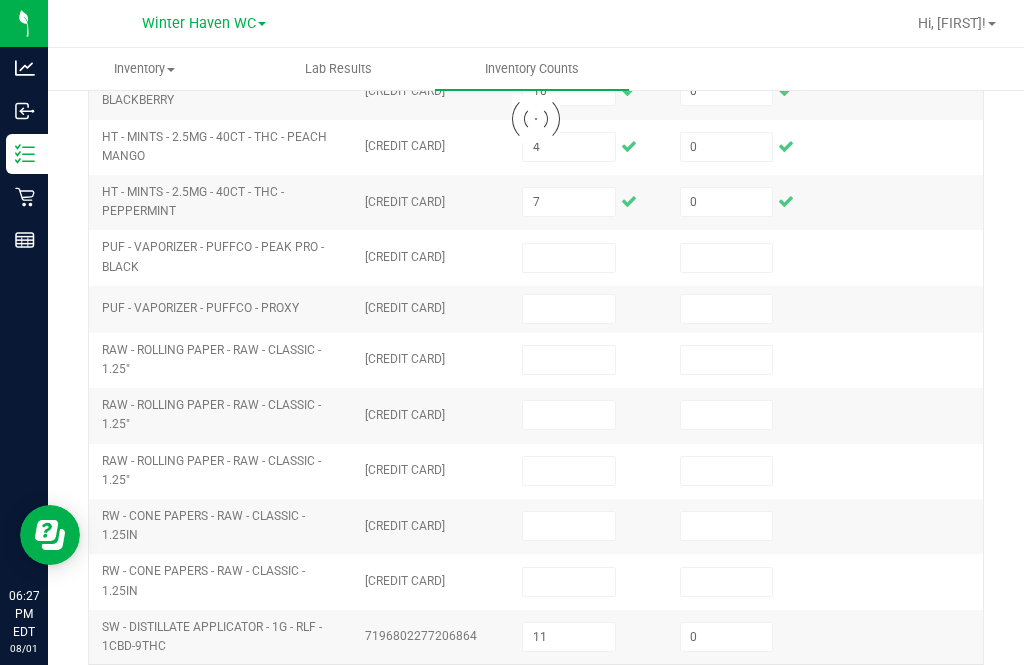 type on "0" 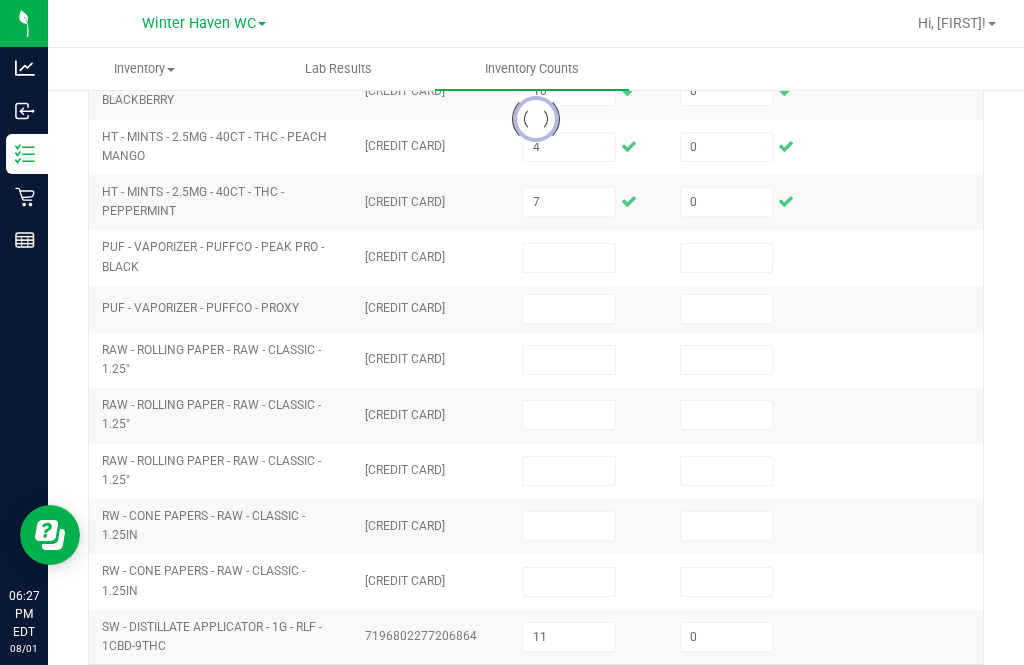 type on "1" 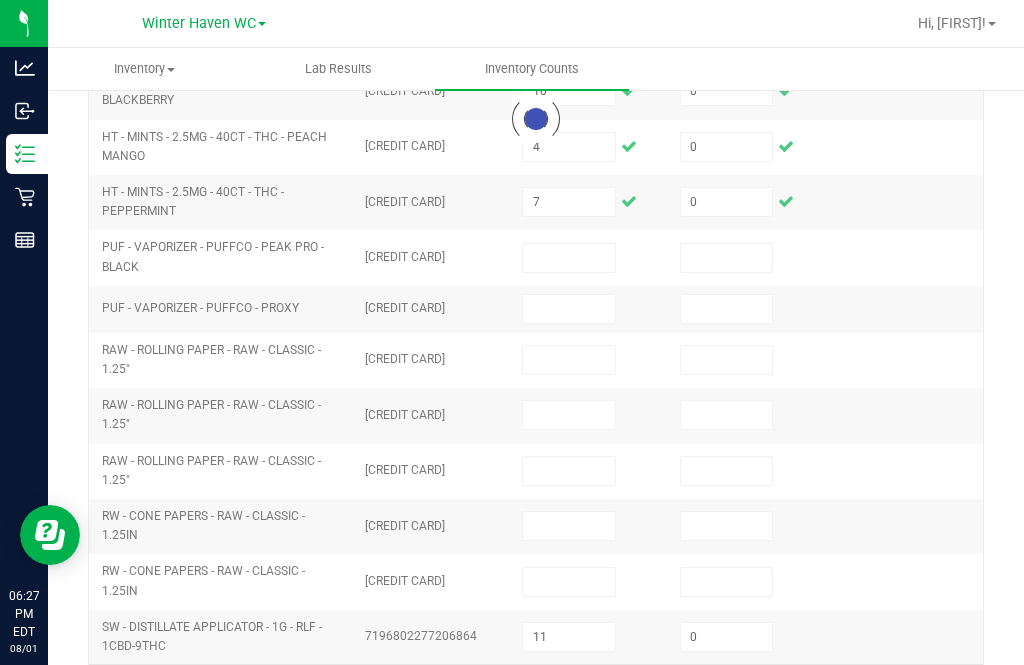 type on "3" 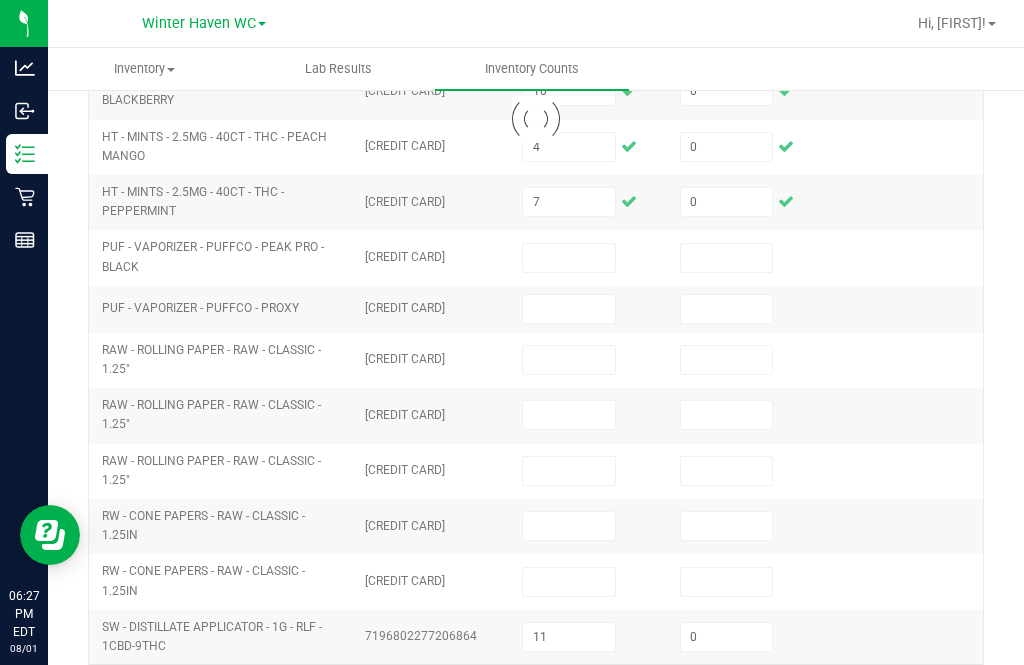 type 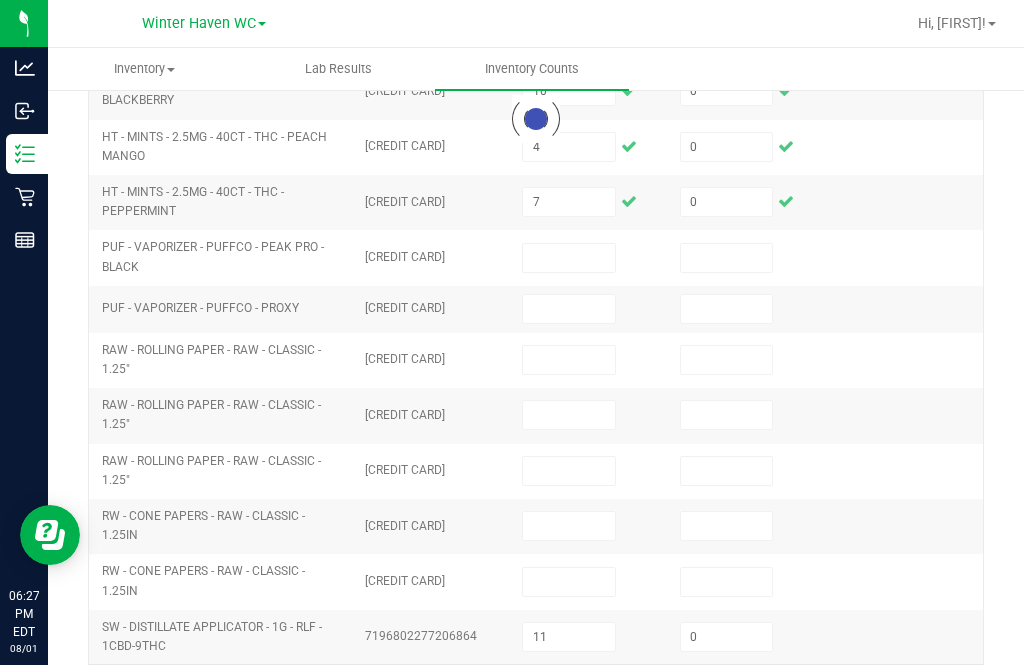 type 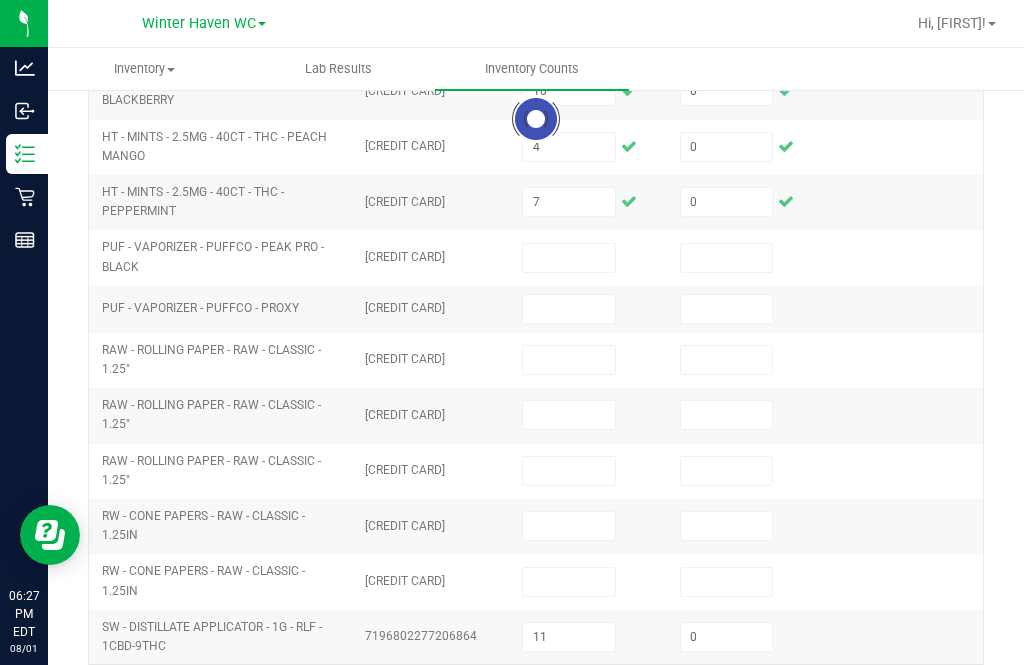 type 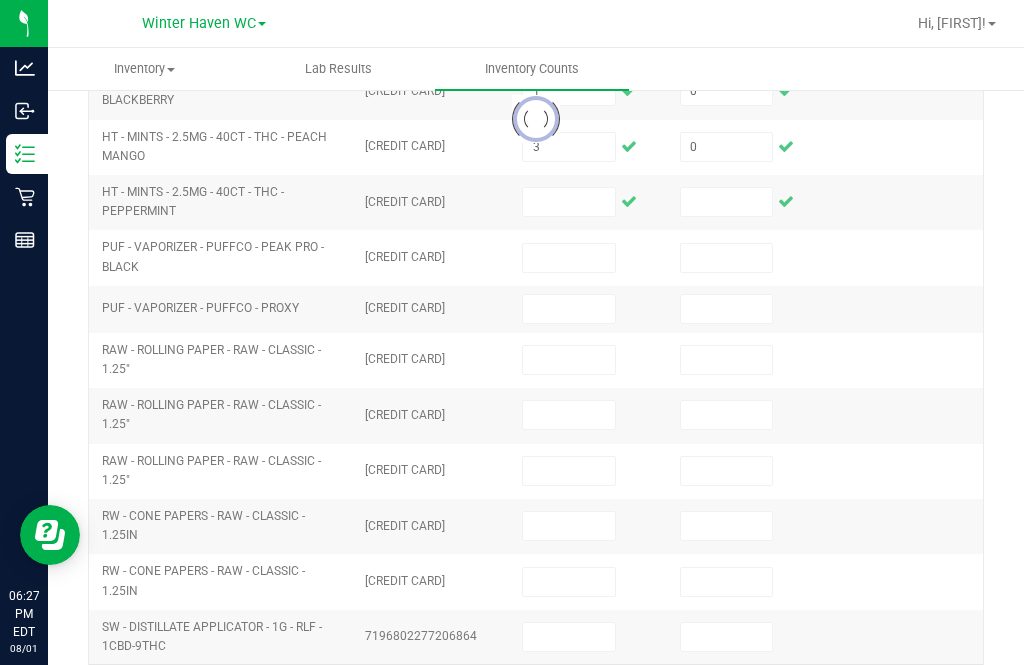 scroll, scrollTop: 709, scrollLeft: 0, axis: vertical 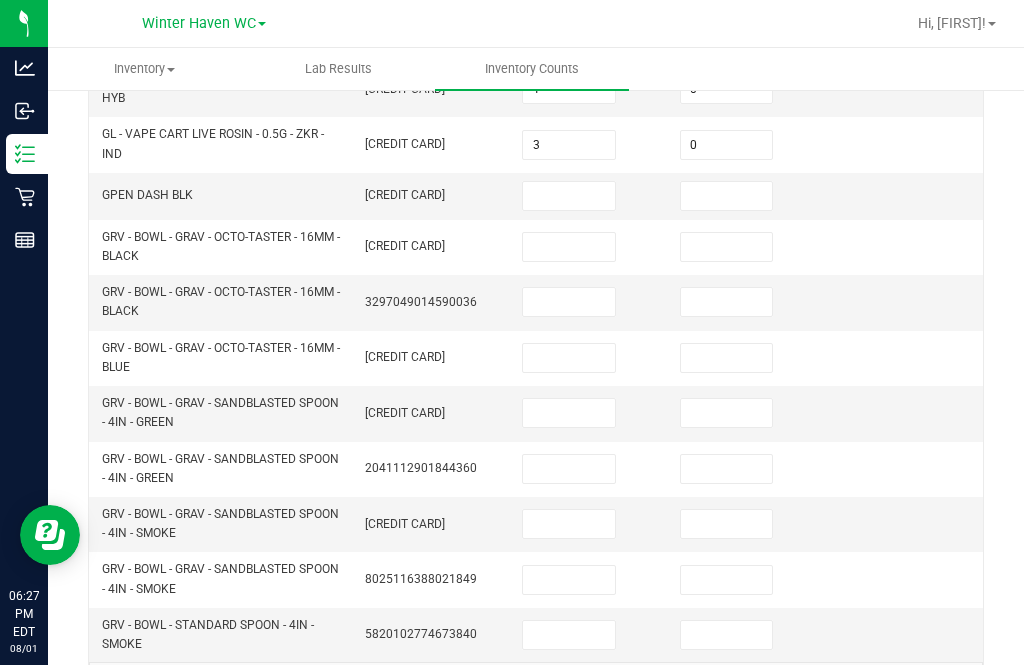 click on "11" 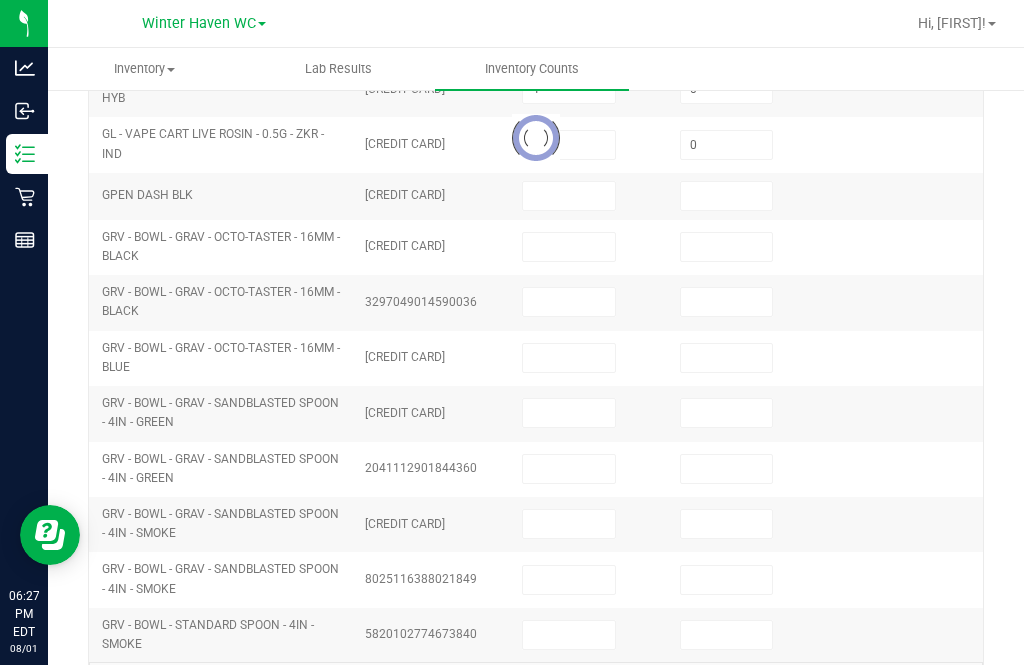 type 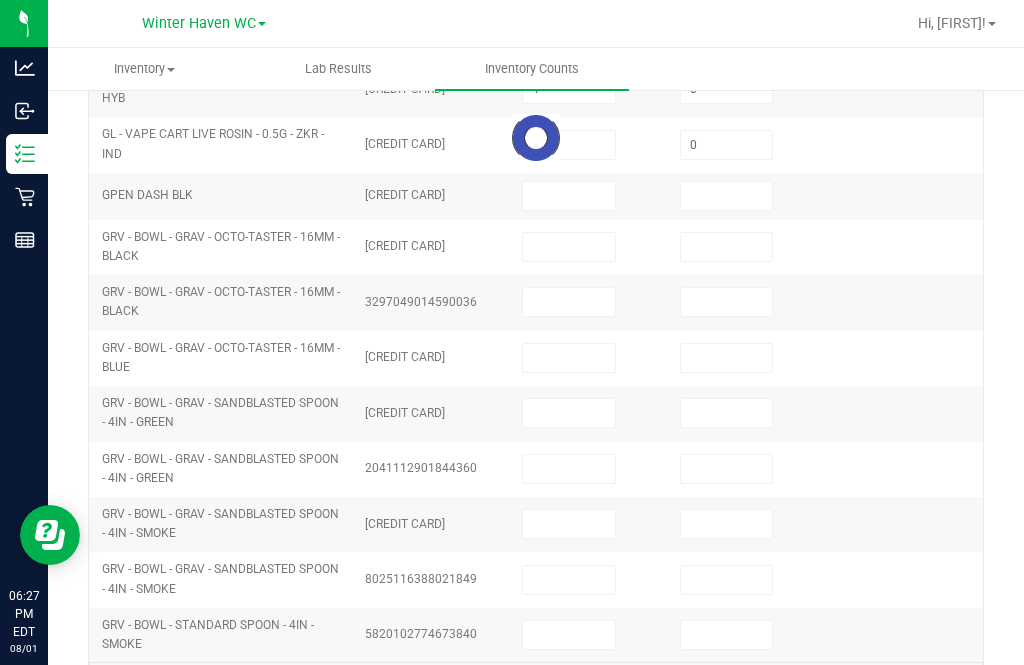 type 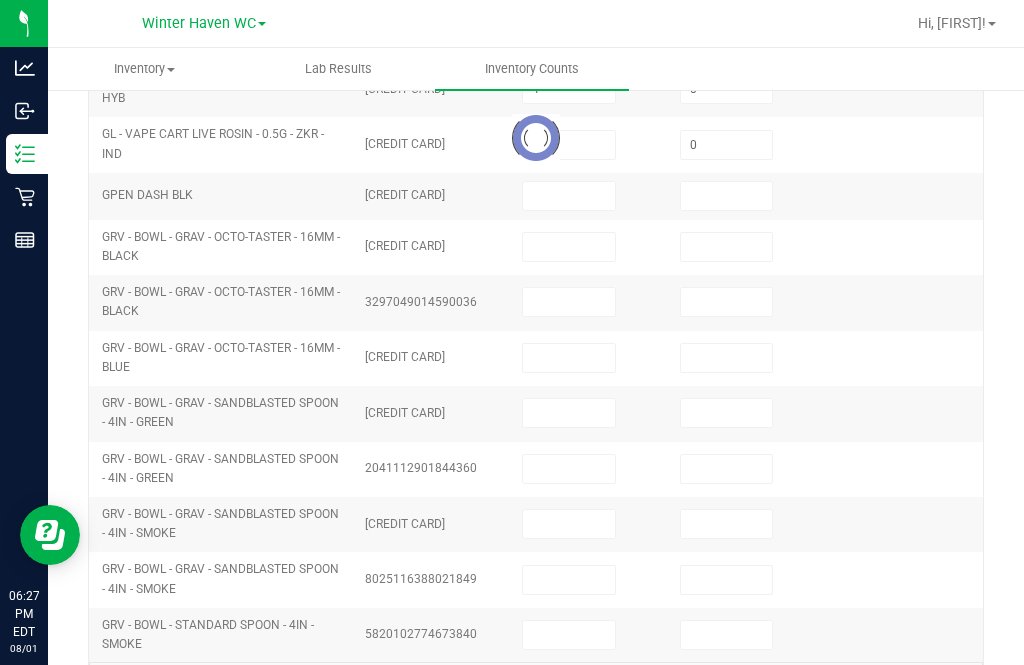 type 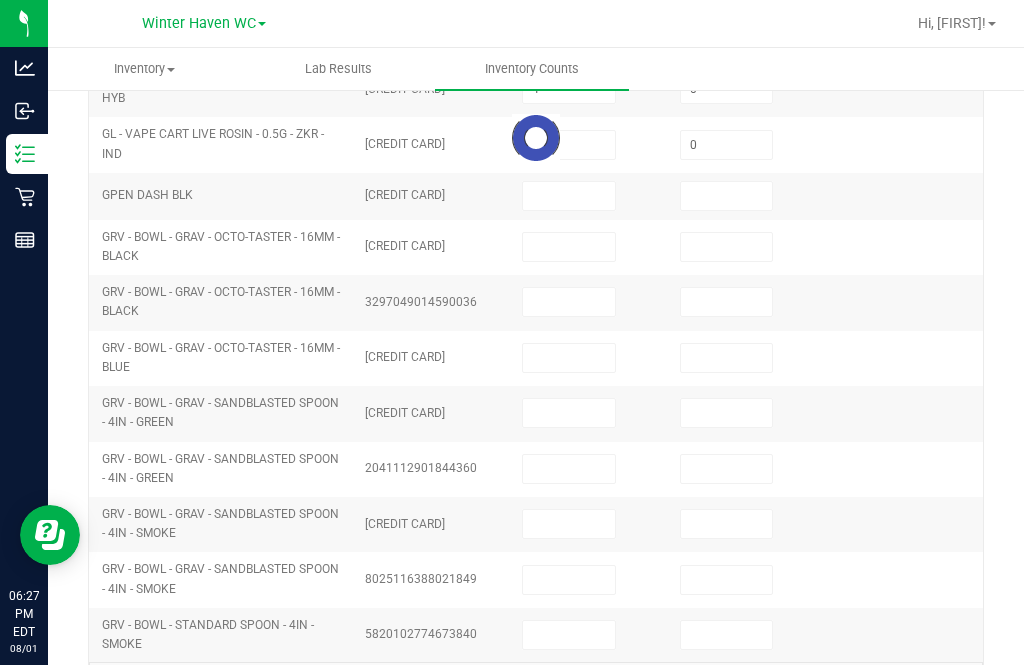 type 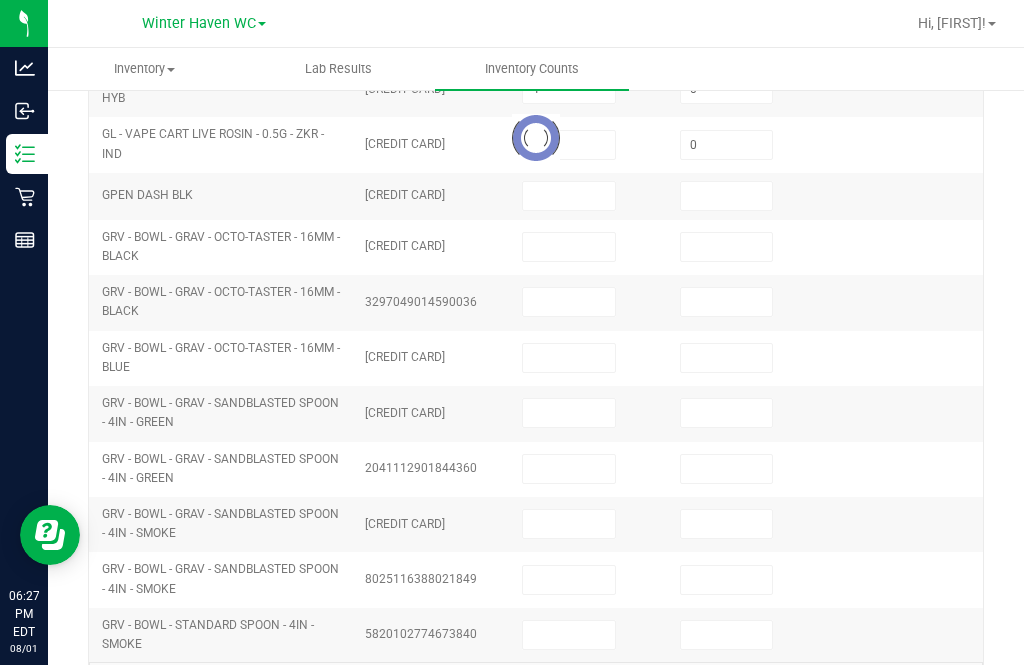 type 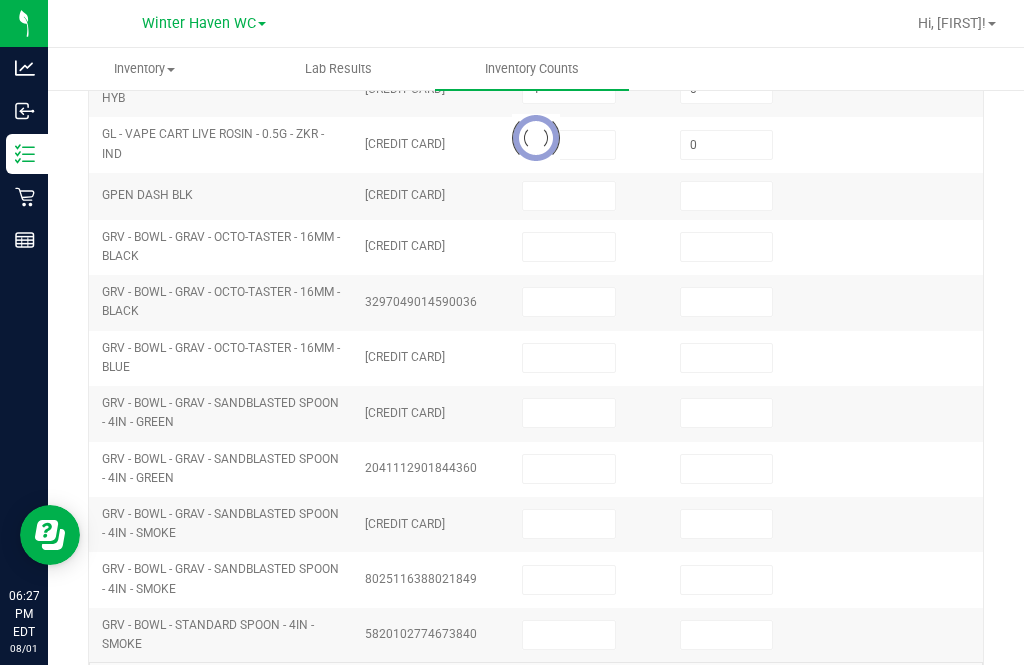 type 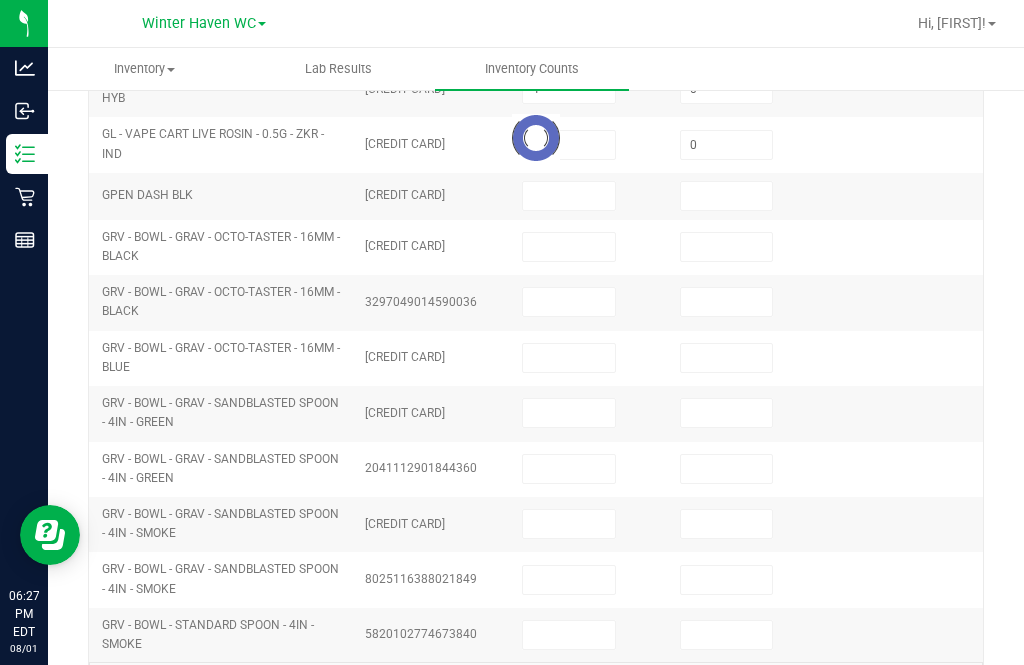 type 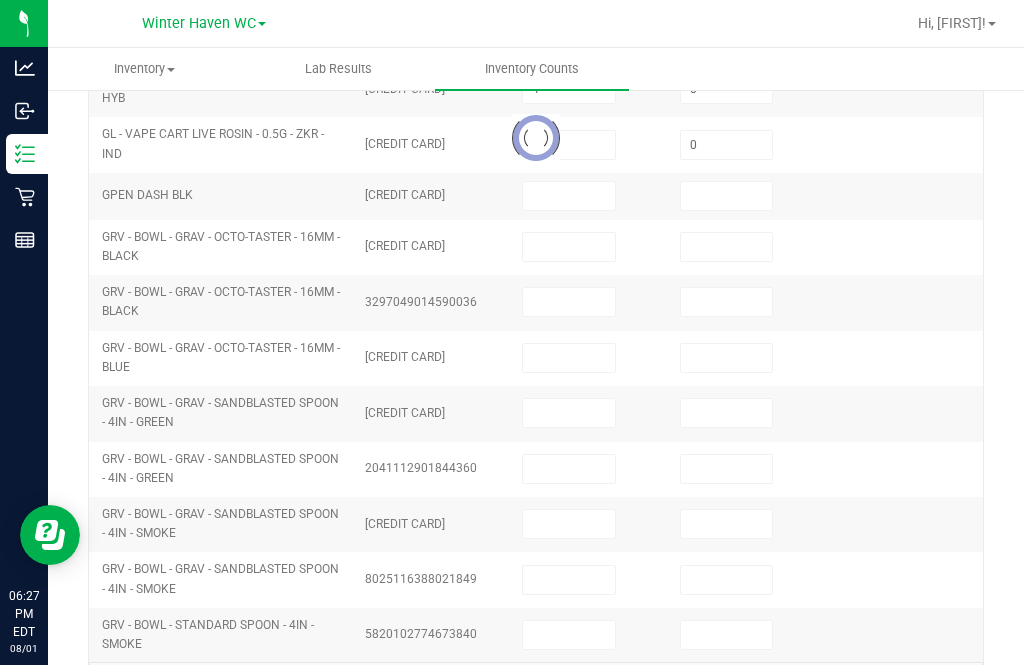 type 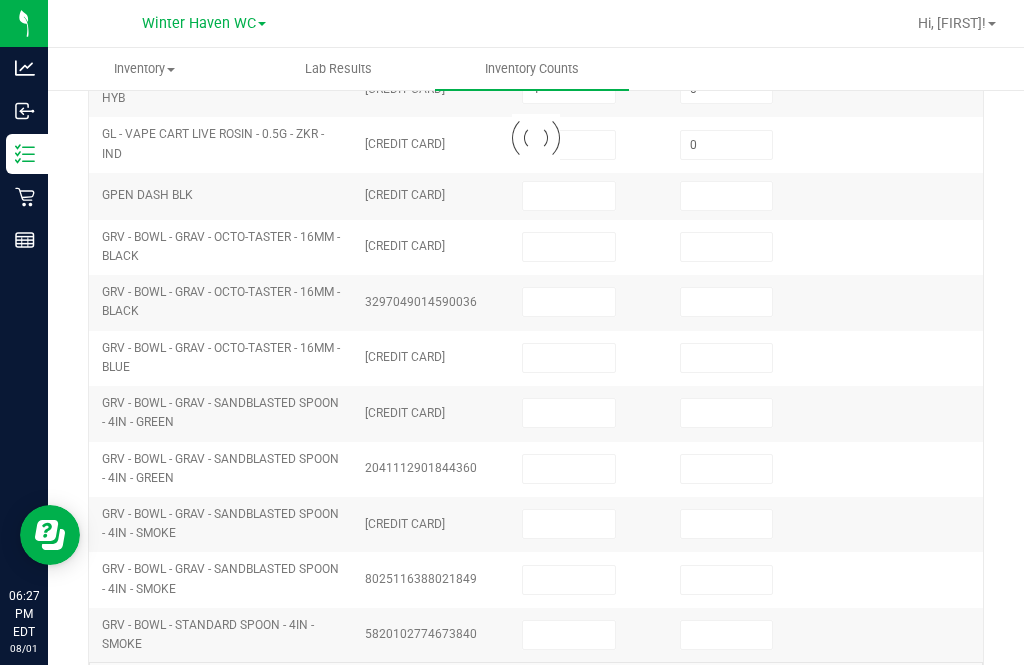 type 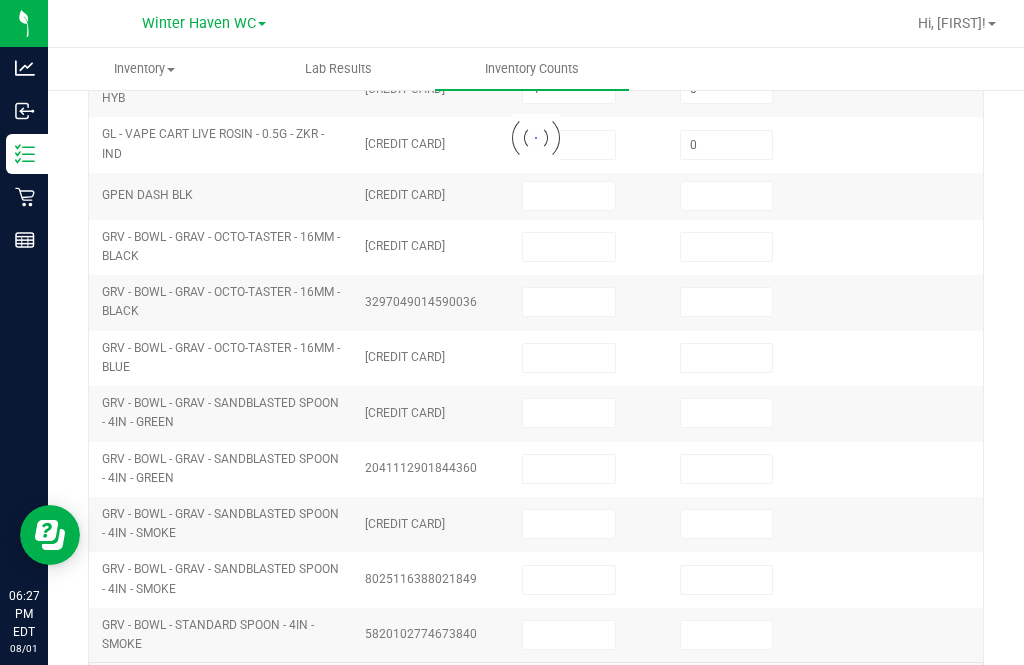 type 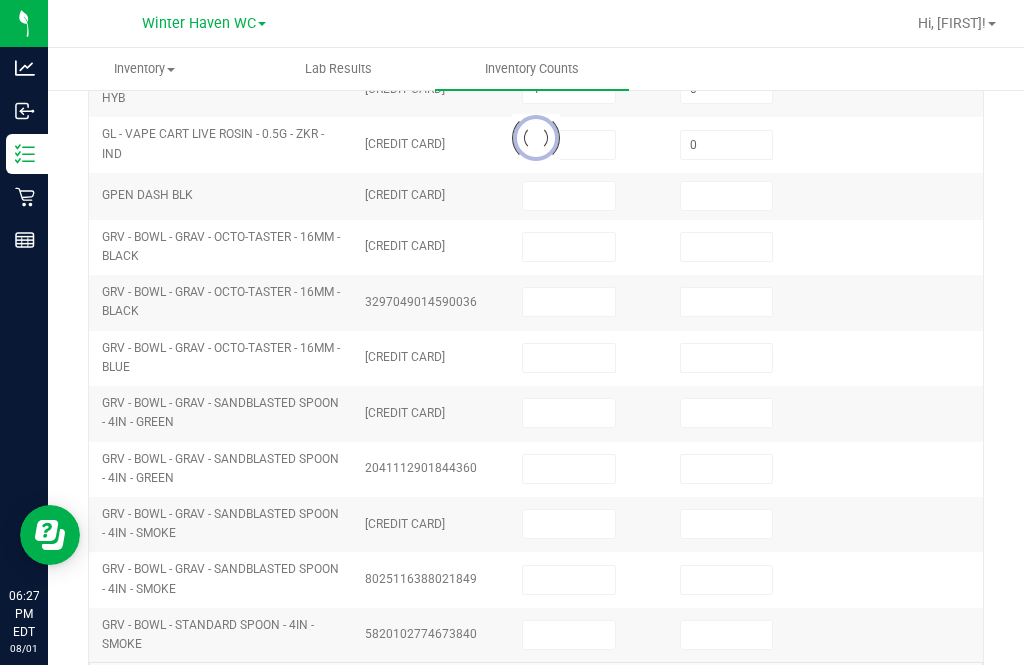 type 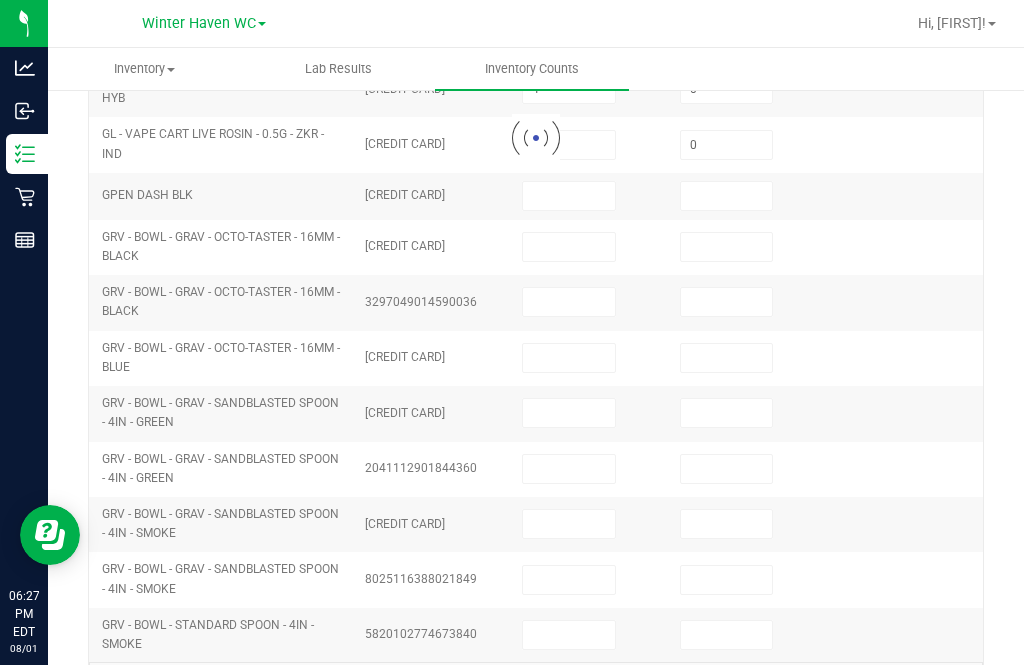 type 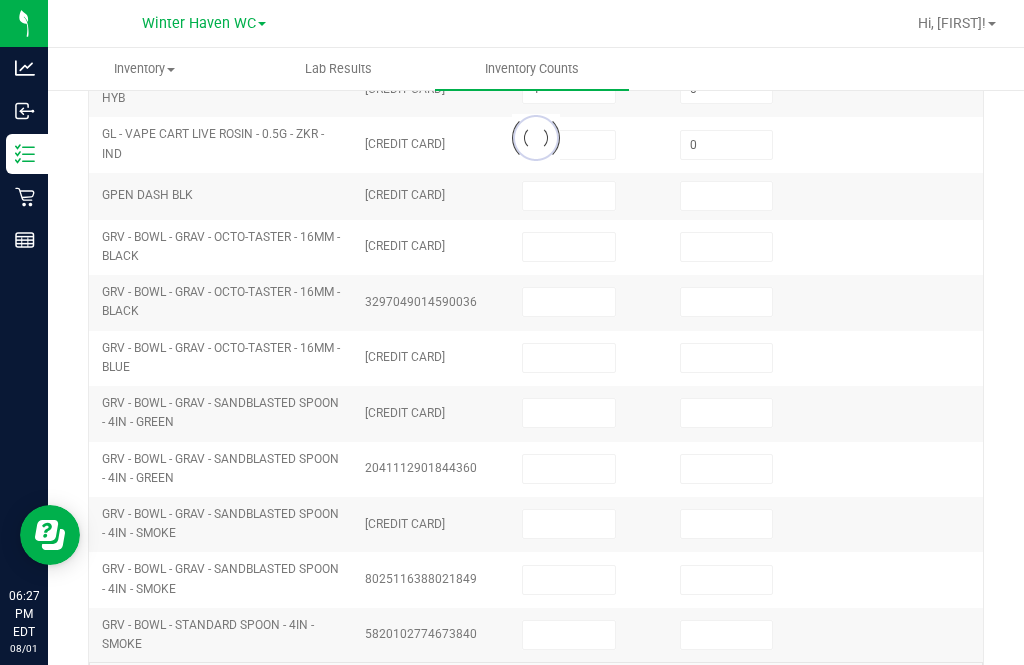 type 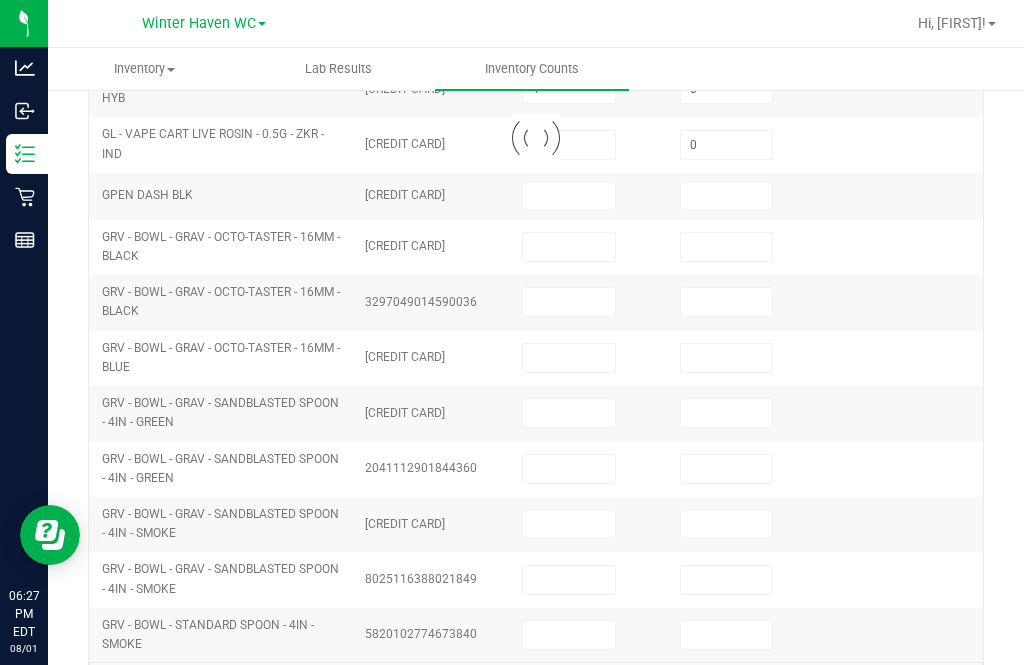 type 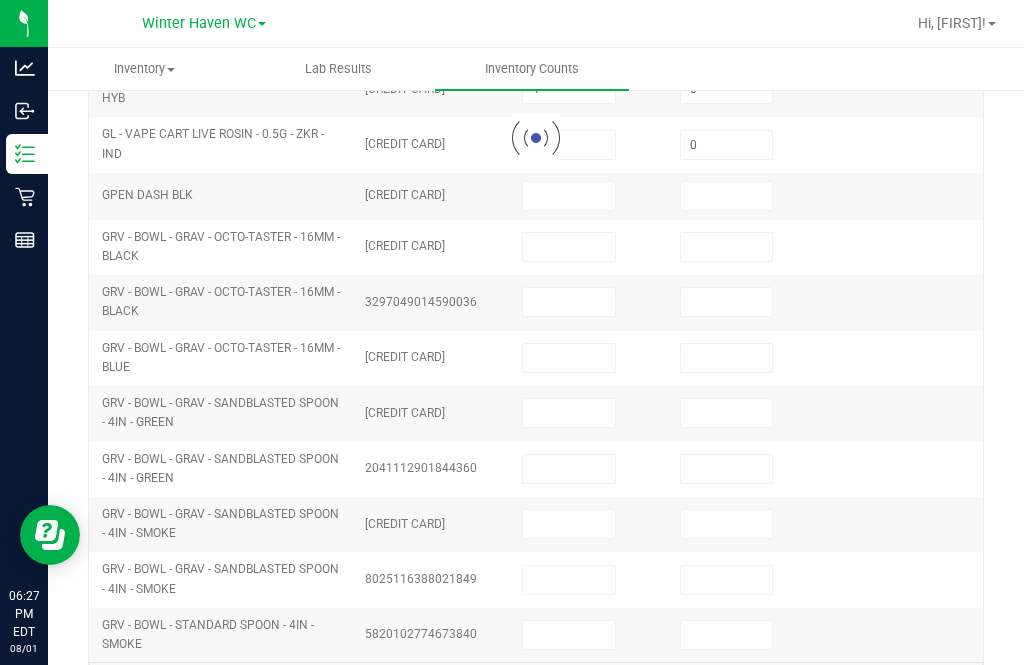 type 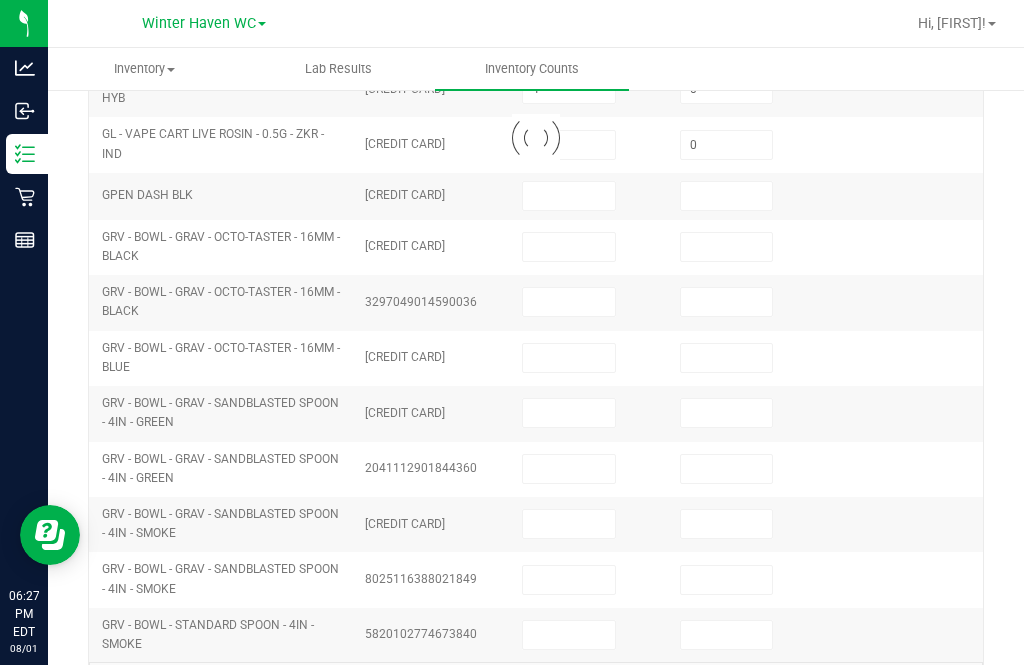 type 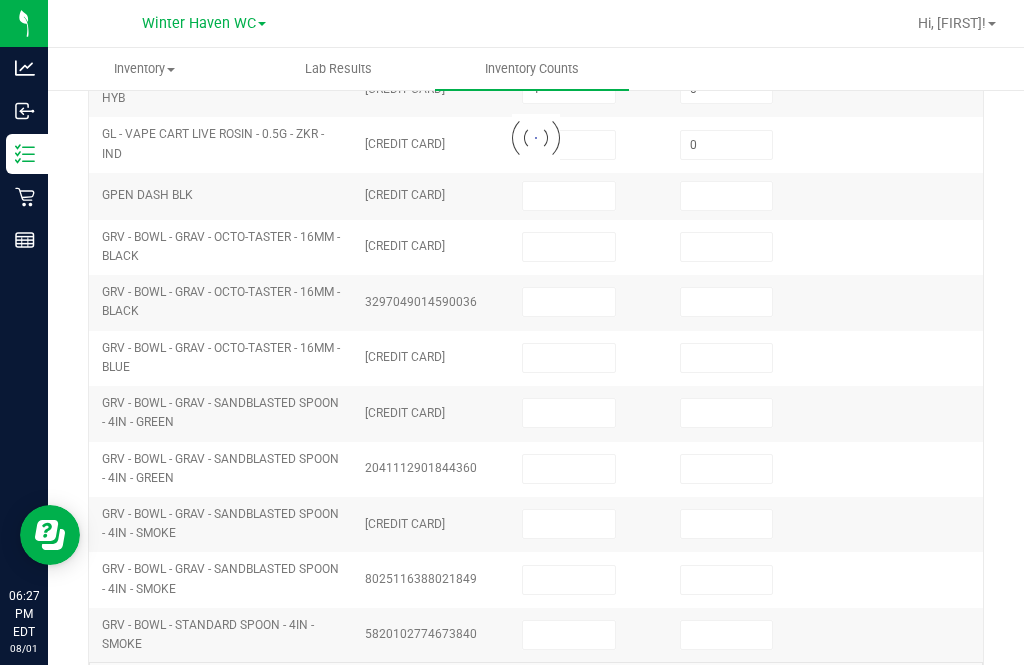 type 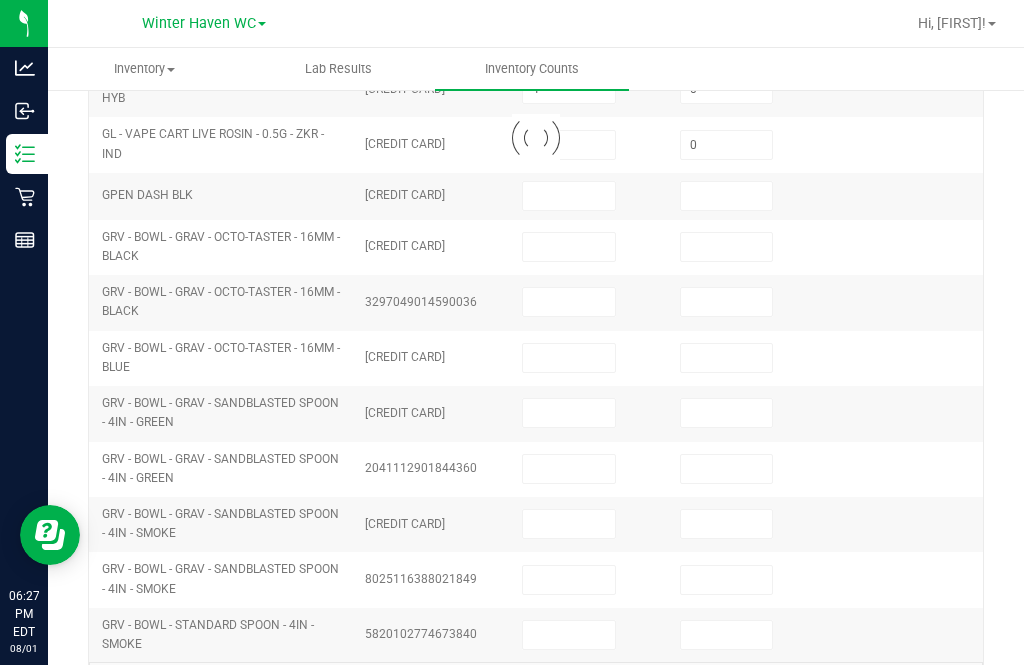 type 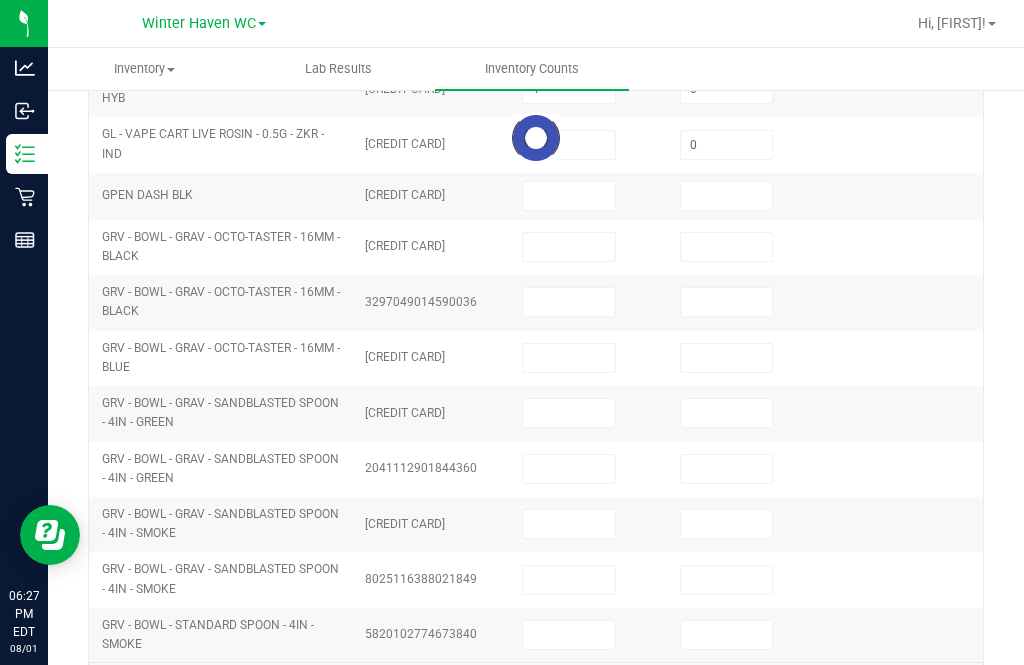 type on "1" 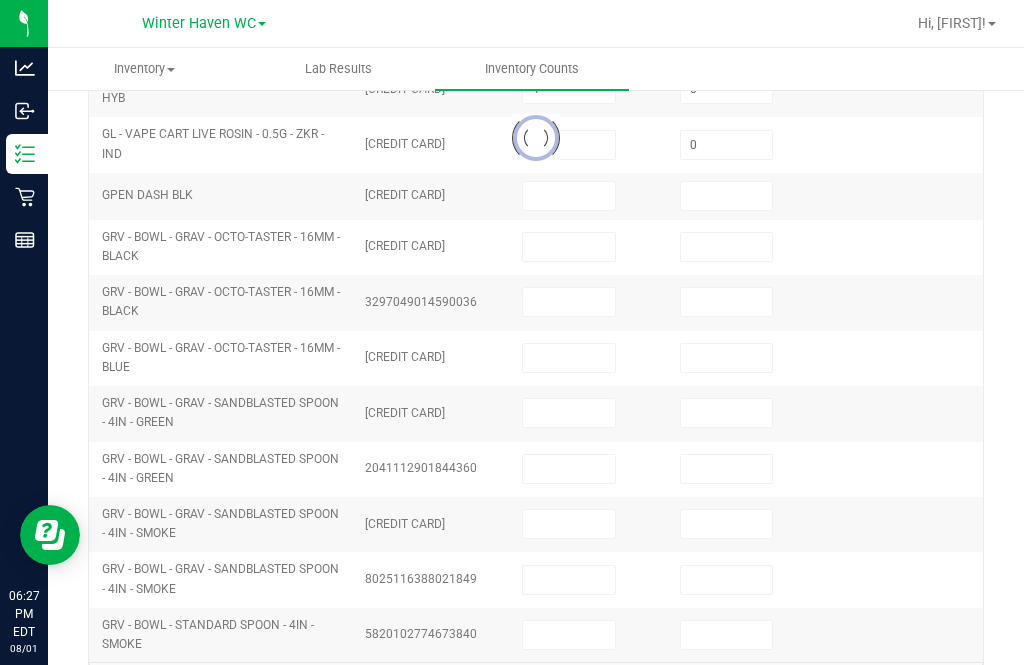 type on "0" 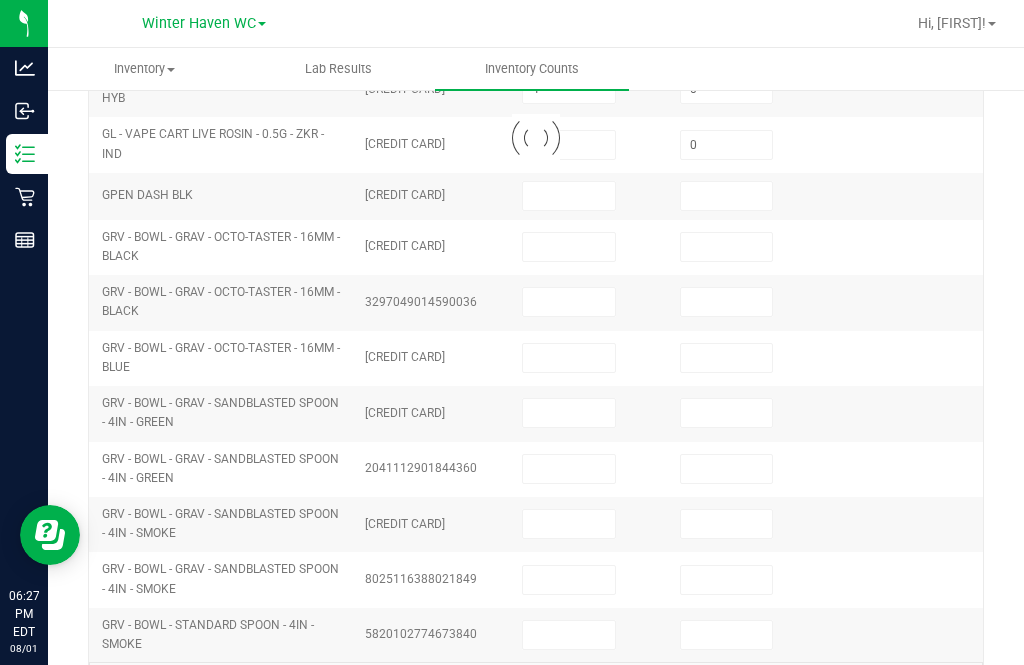 type on "4" 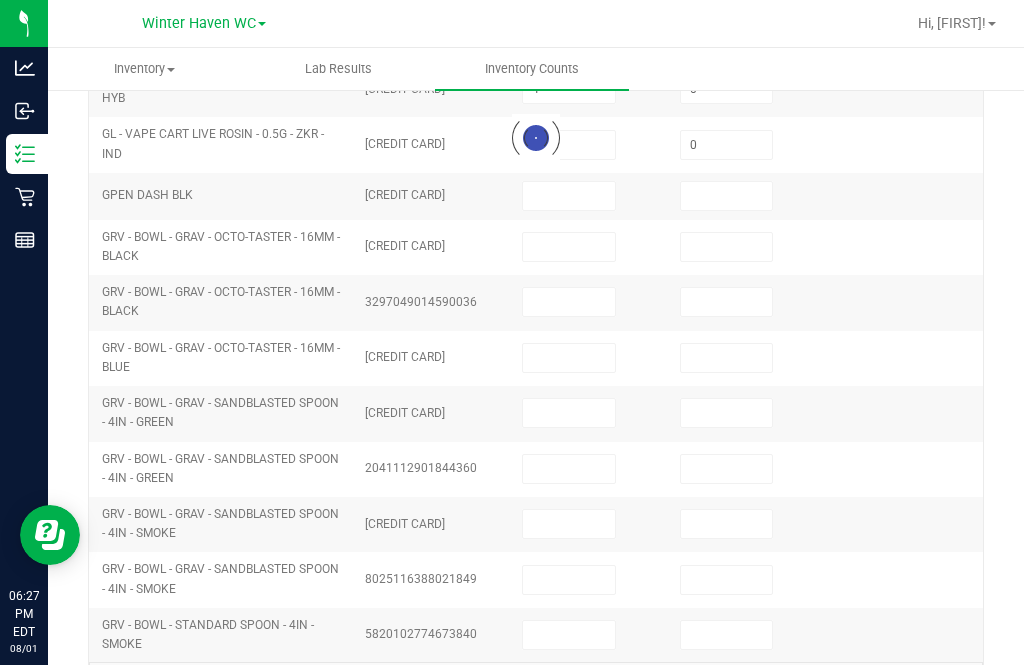 type on "0" 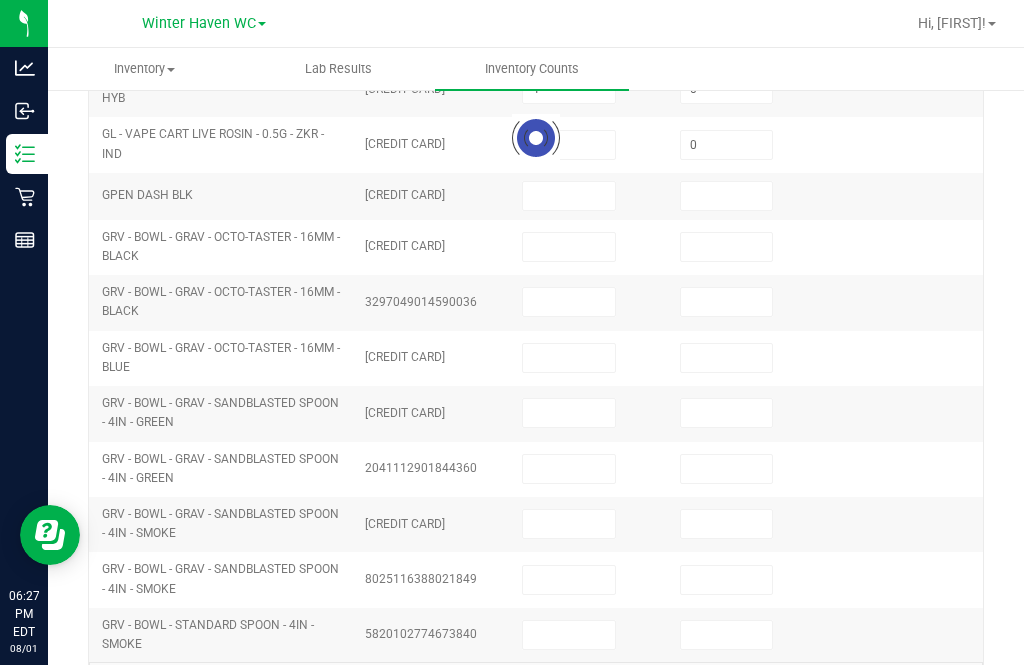 type on "8" 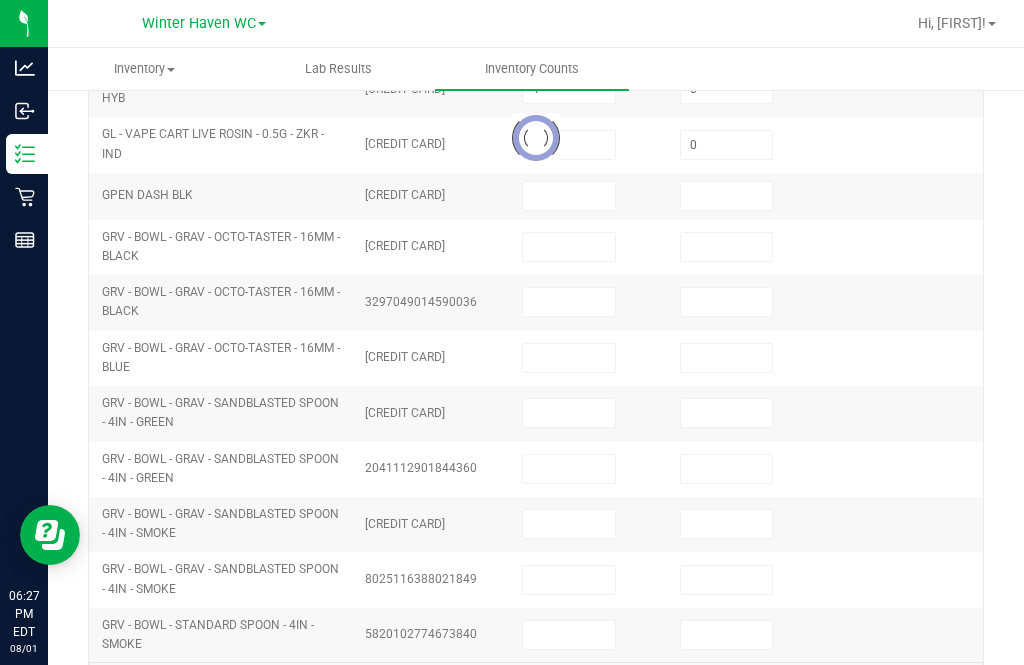 type on "0" 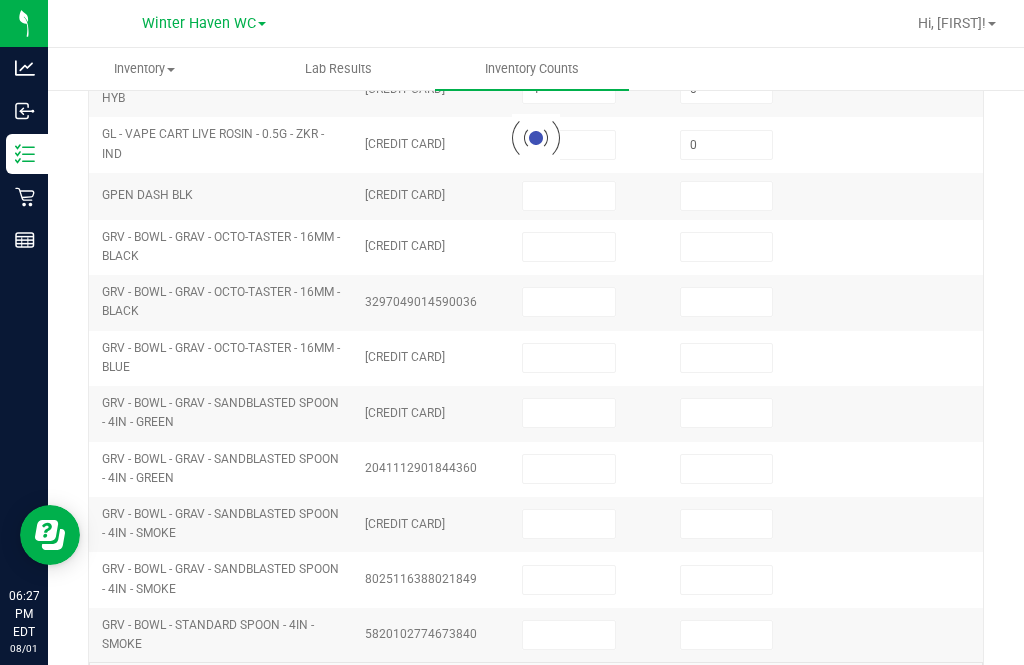 type on "5" 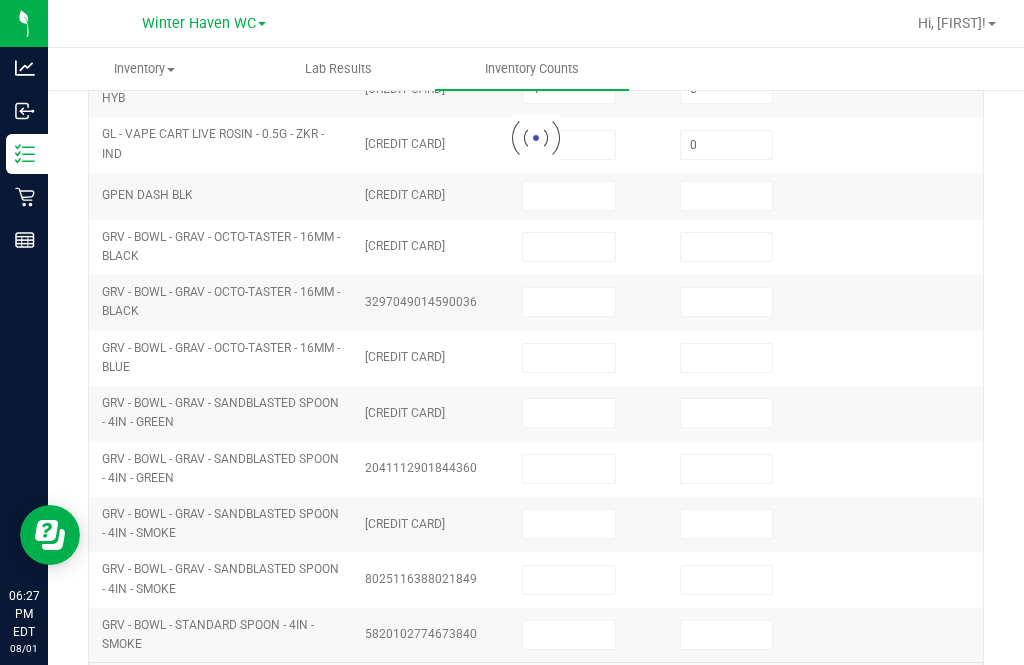 type on "0" 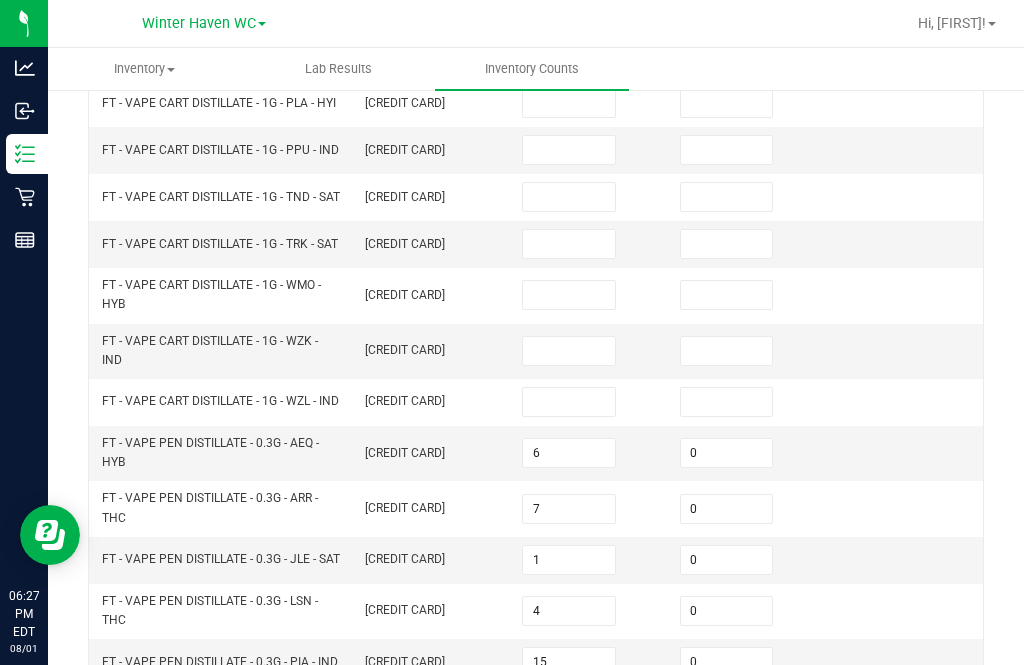 scroll, scrollTop: 347, scrollLeft: 0, axis: vertical 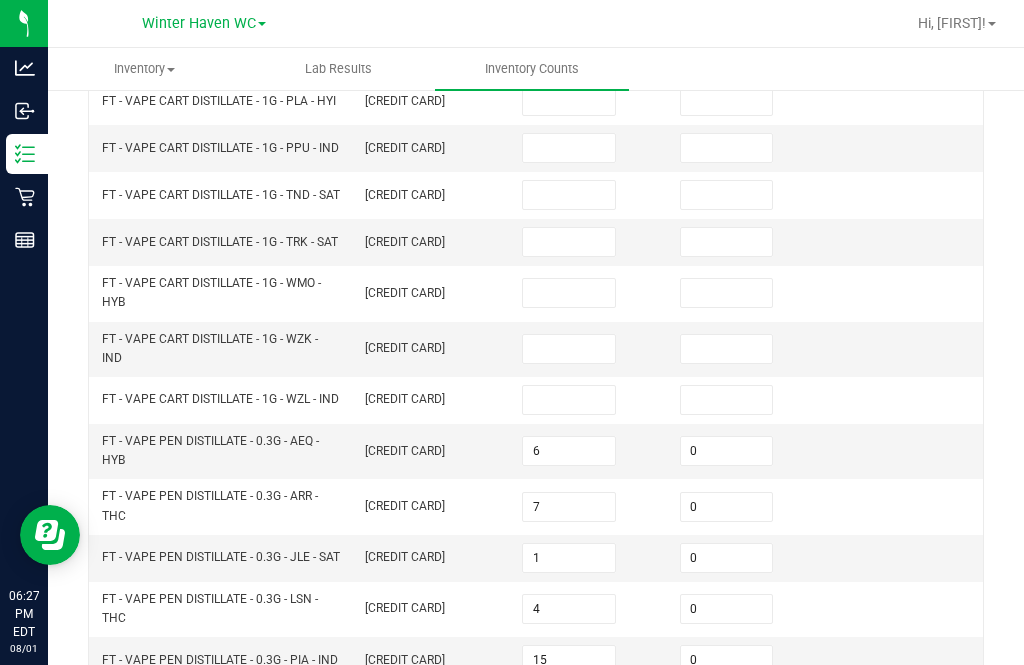 click on "7" at bounding box center [569, 507] 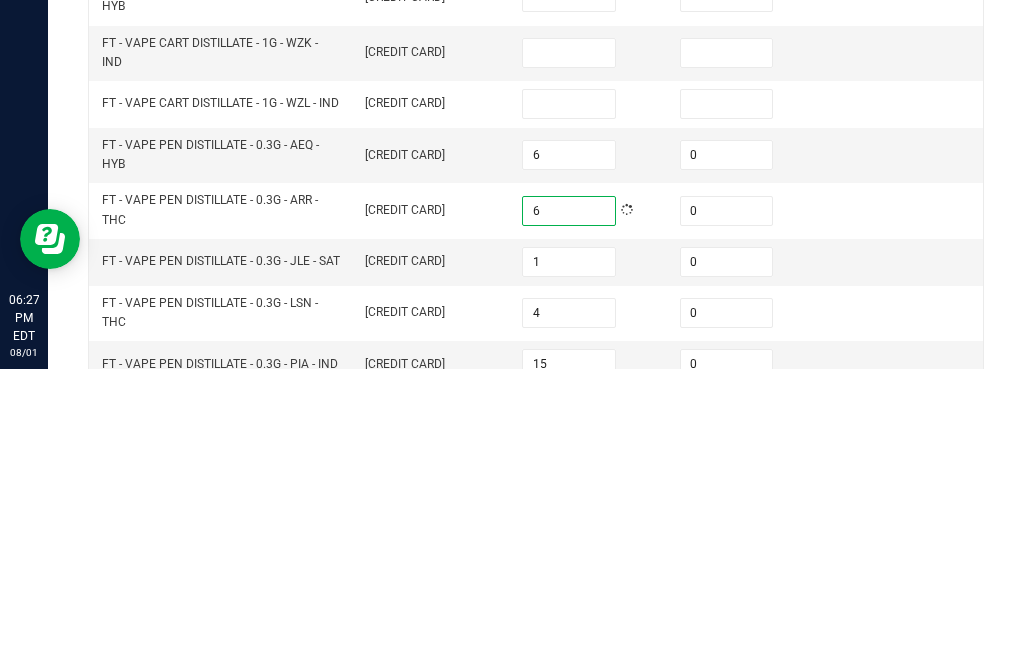 type on "6" 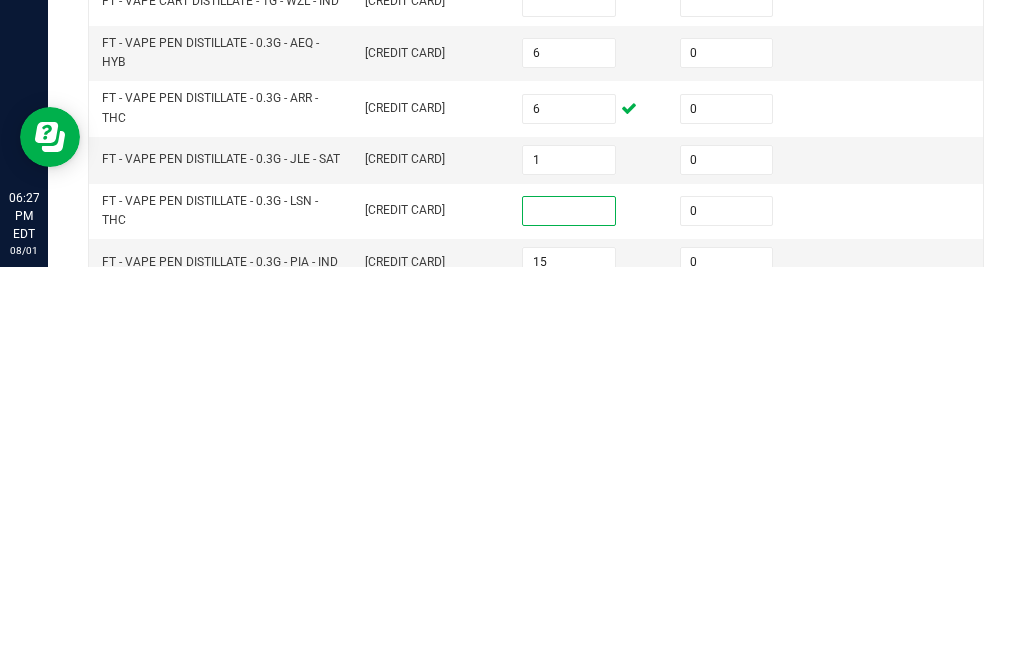 type on "3" 